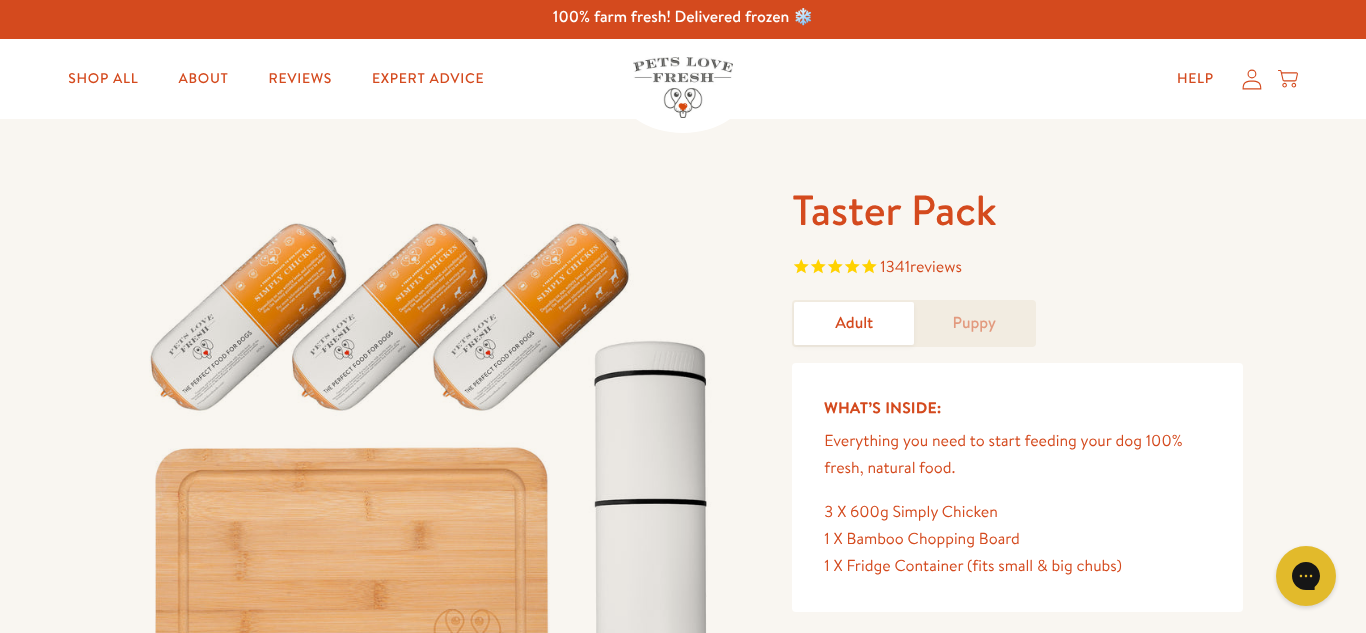 scroll, scrollTop: 0, scrollLeft: 0, axis: both 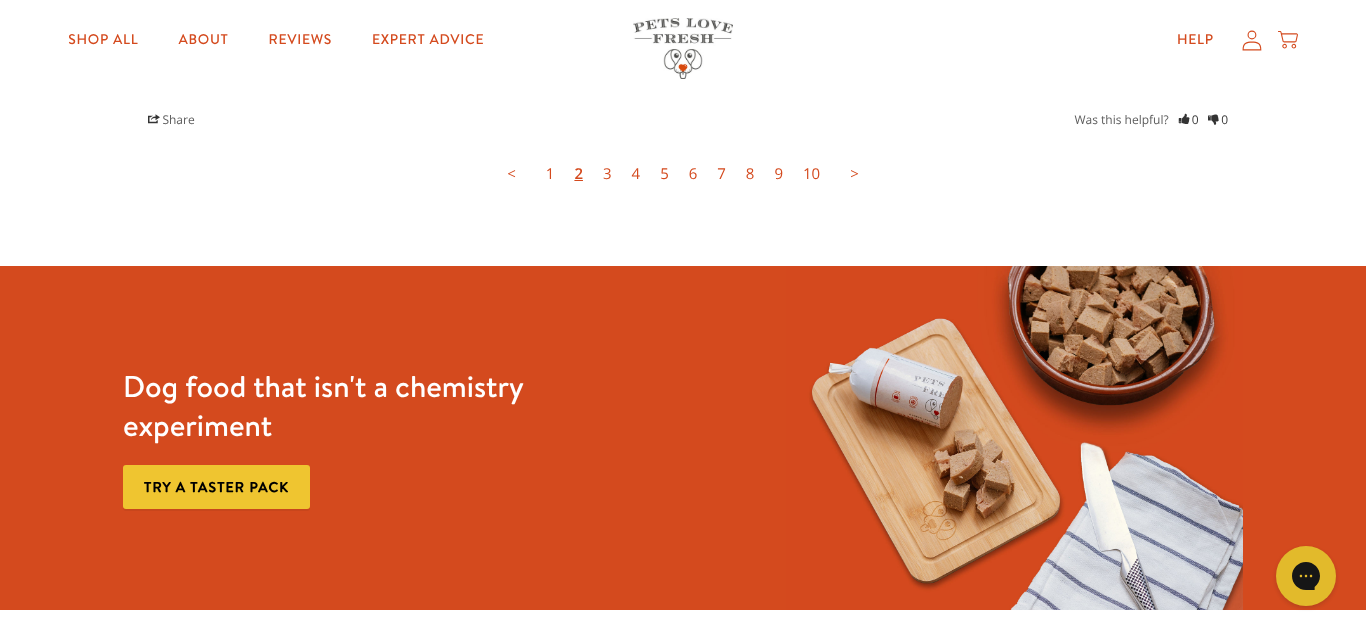 click on "Customer Reviews                                                                                                                  4.8                                                                                                                Based on 1,341 Reviews                                                                                                                         5 ★                                                                 91%                                                              1220                                                                                 4 ★                                                                  5%                                                              67                                                                                 3 ★                                                                  2%                                                              31                          2 ★" at bounding box center (683, -537) 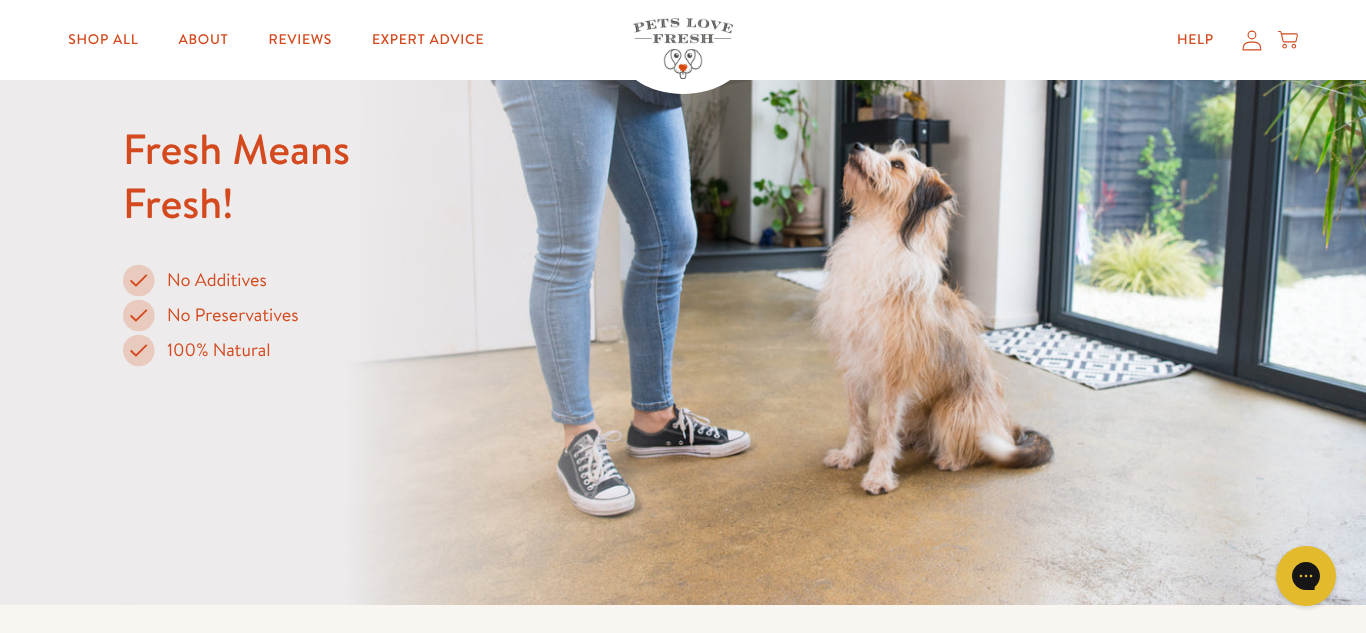 scroll, scrollTop: 3021, scrollLeft: 0, axis: vertical 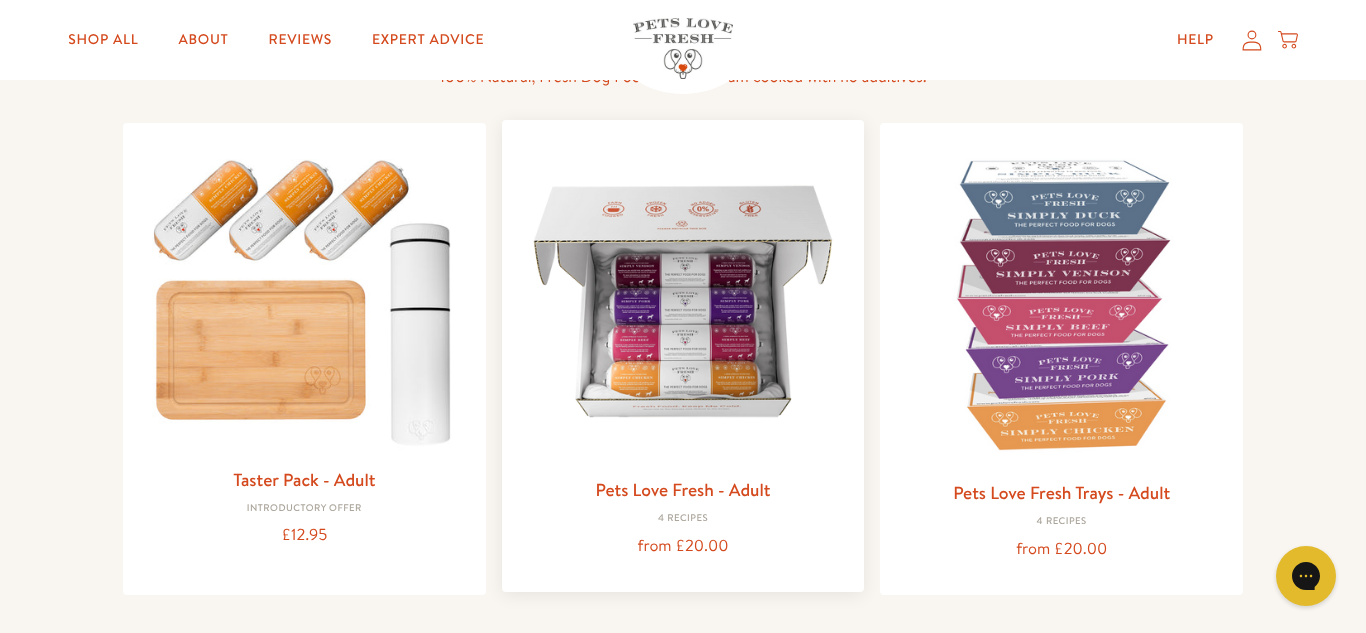 click at bounding box center [683, 301] 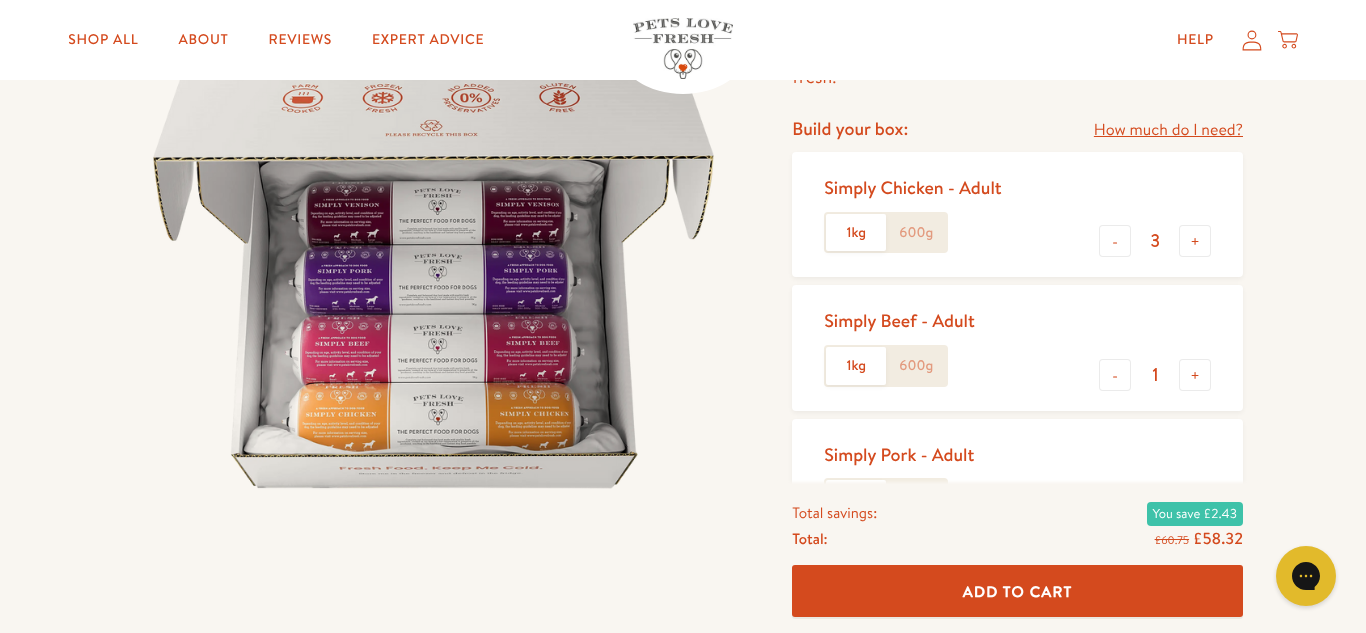 scroll, scrollTop: 227, scrollLeft: 0, axis: vertical 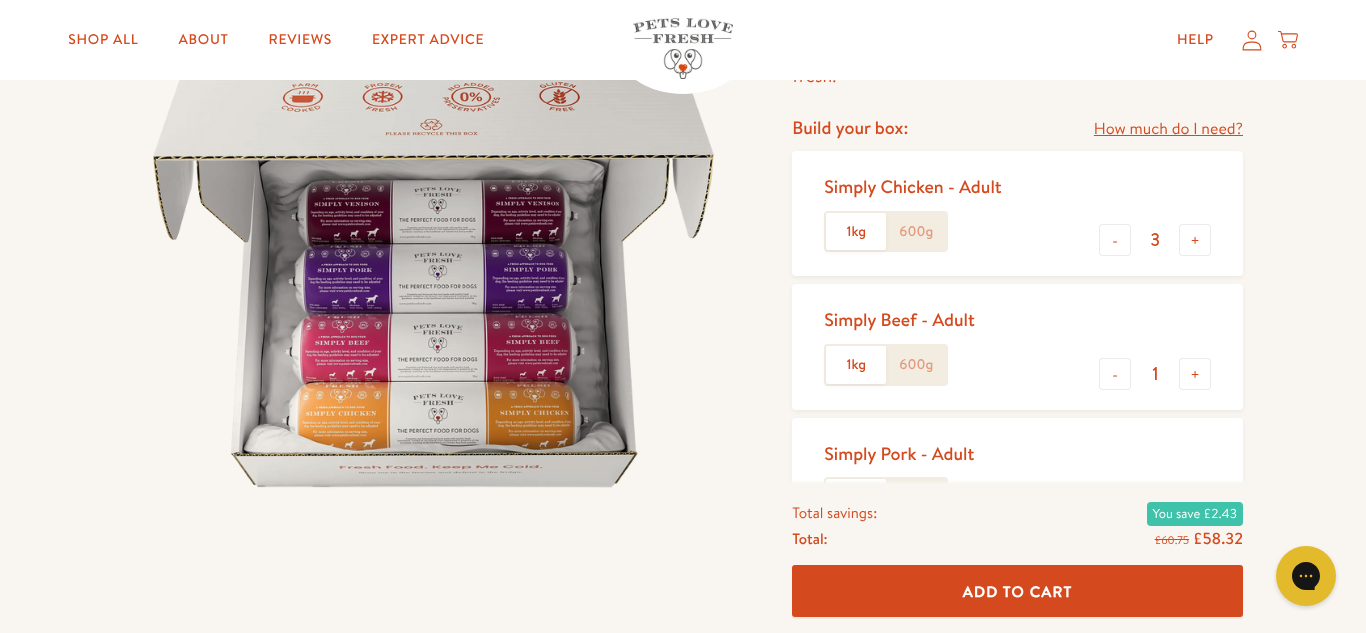 click at bounding box center (433, 270) 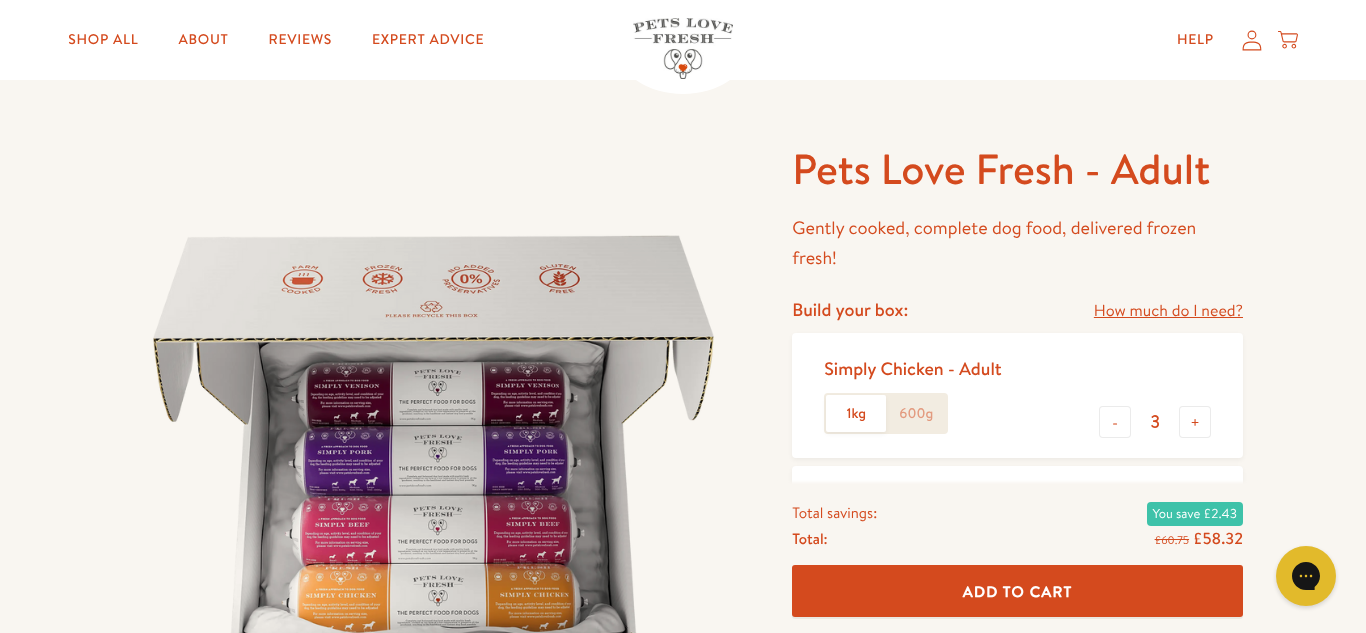 scroll, scrollTop: 54, scrollLeft: 0, axis: vertical 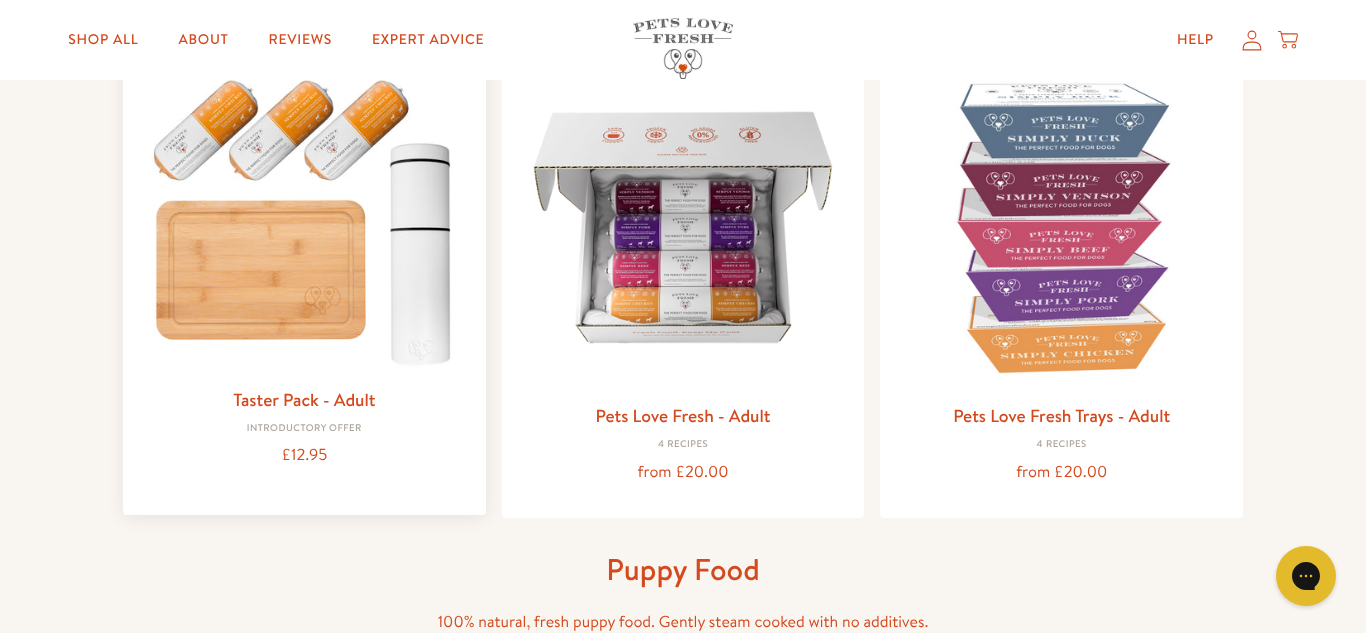 click at bounding box center [304, 217] 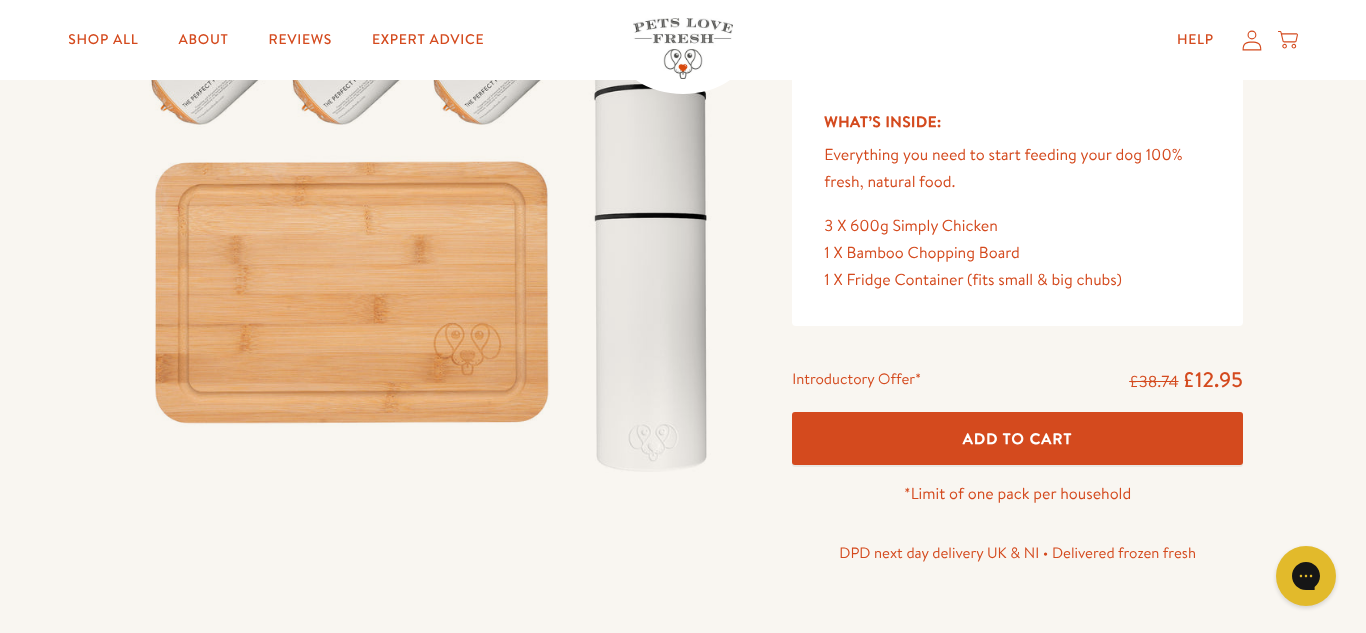 scroll, scrollTop: 296, scrollLeft: 0, axis: vertical 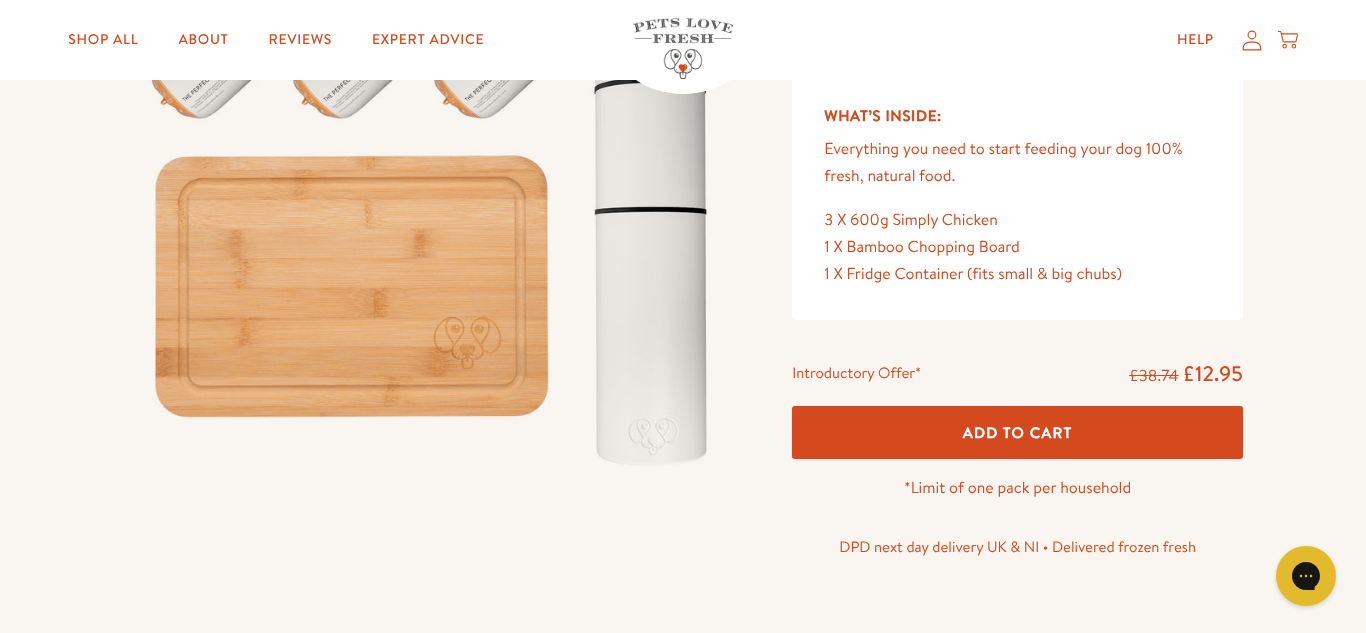 click on "Add To Cart" at bounding box center [1018, 432] 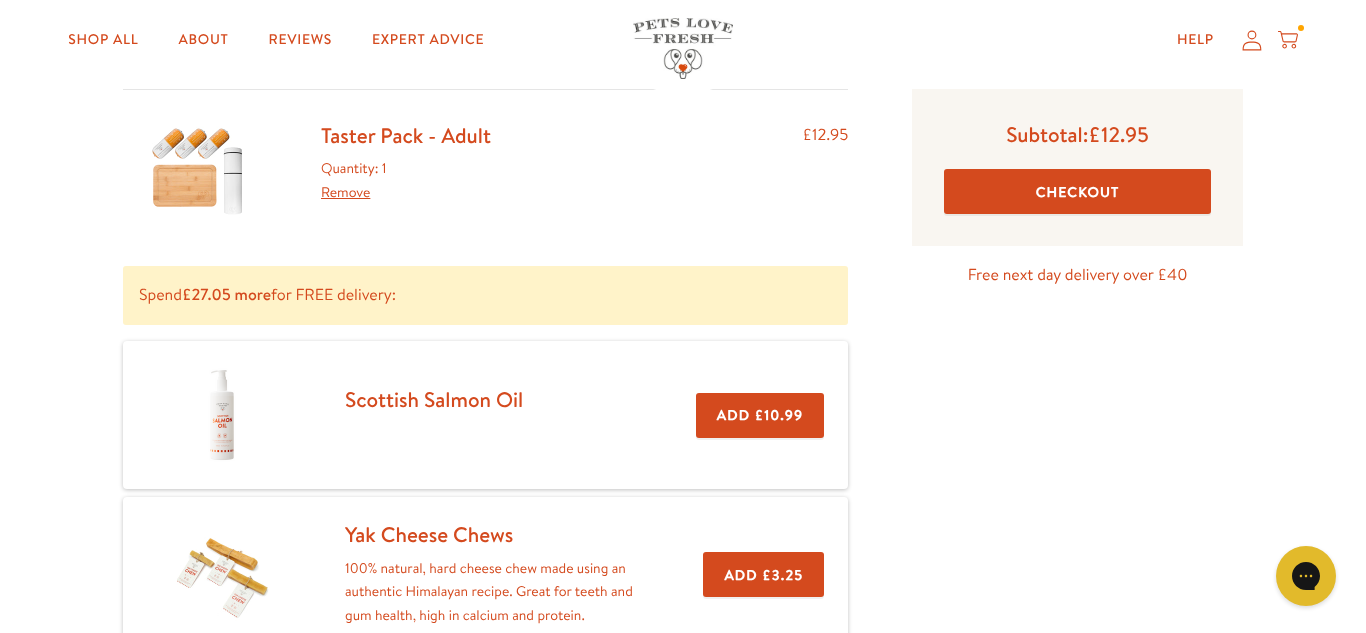 scroll, scrollTop: 0, scrollLeft: 0, axis: both 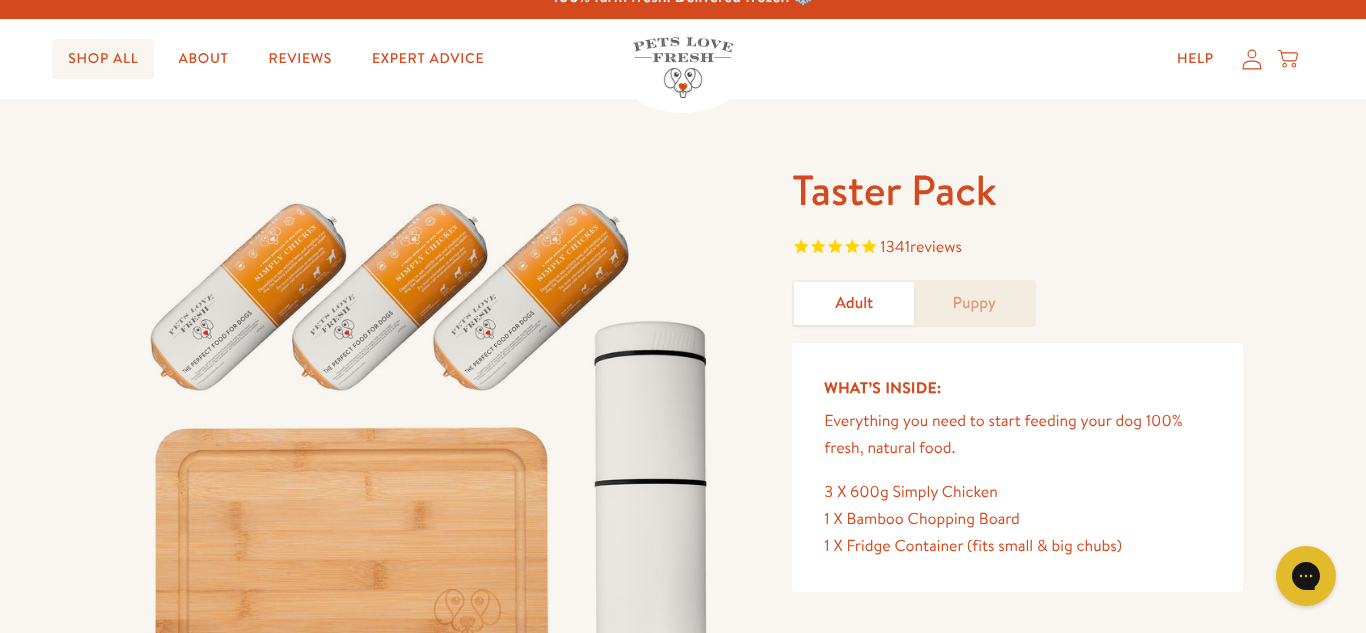 click on "Shop All" at bounding box center (103, 59) 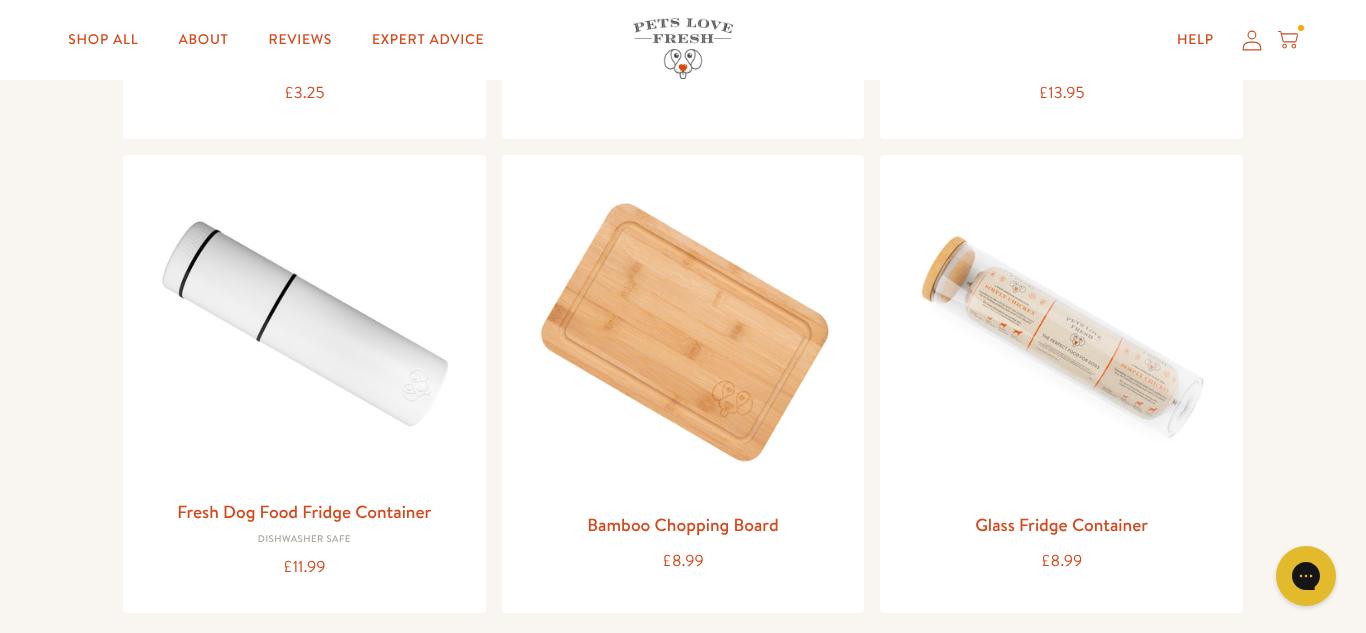 scroll, scrollTop: 2373, scrollLeft: 0, axis: vertical 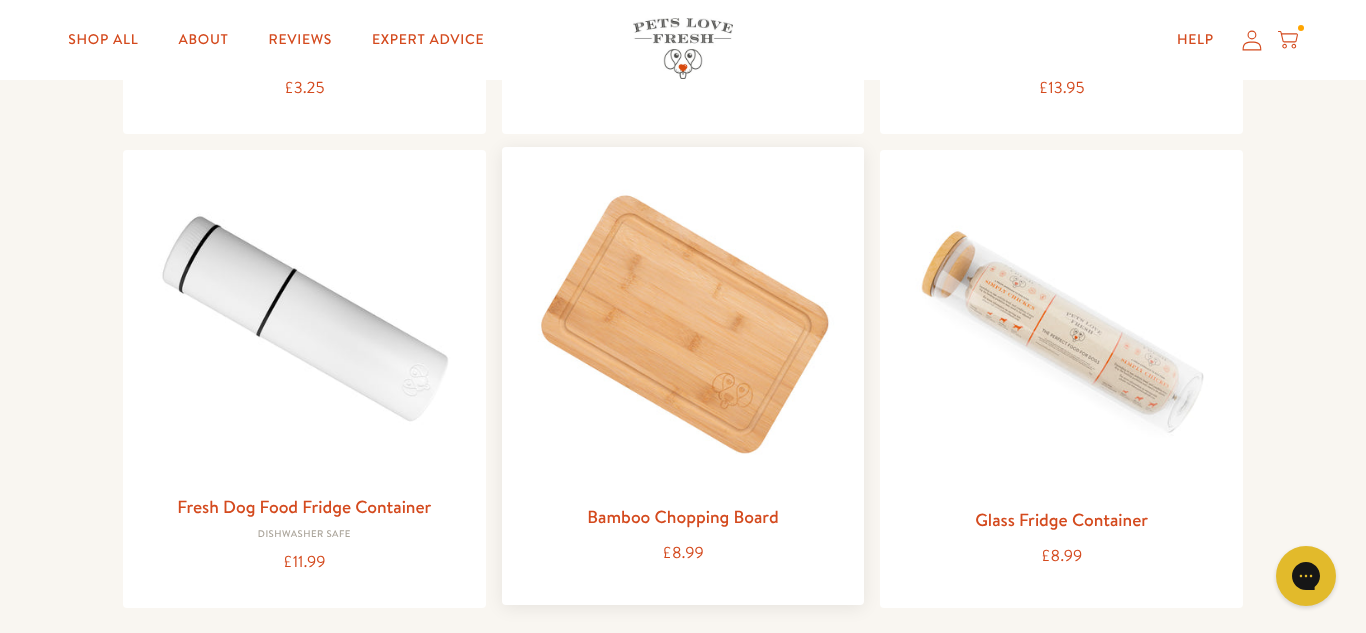 click at bounding box center [683, 328] 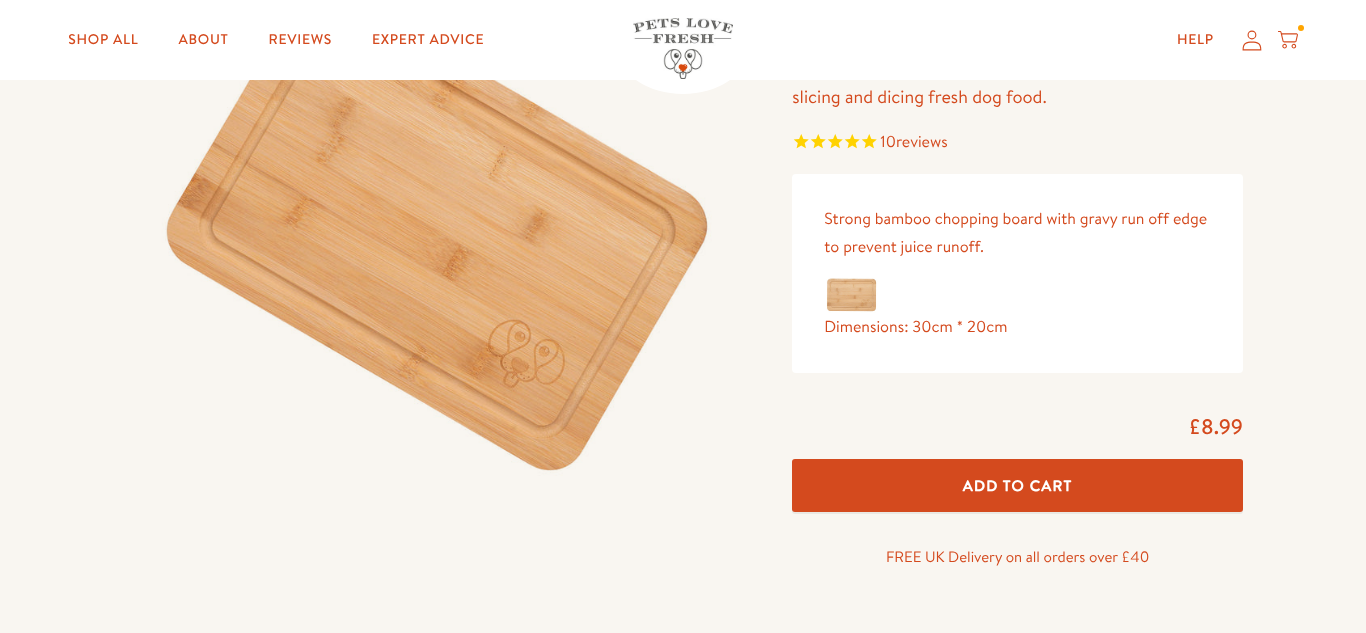 scroll, scrollTop: 0, scrollLeft: 0, axis: both 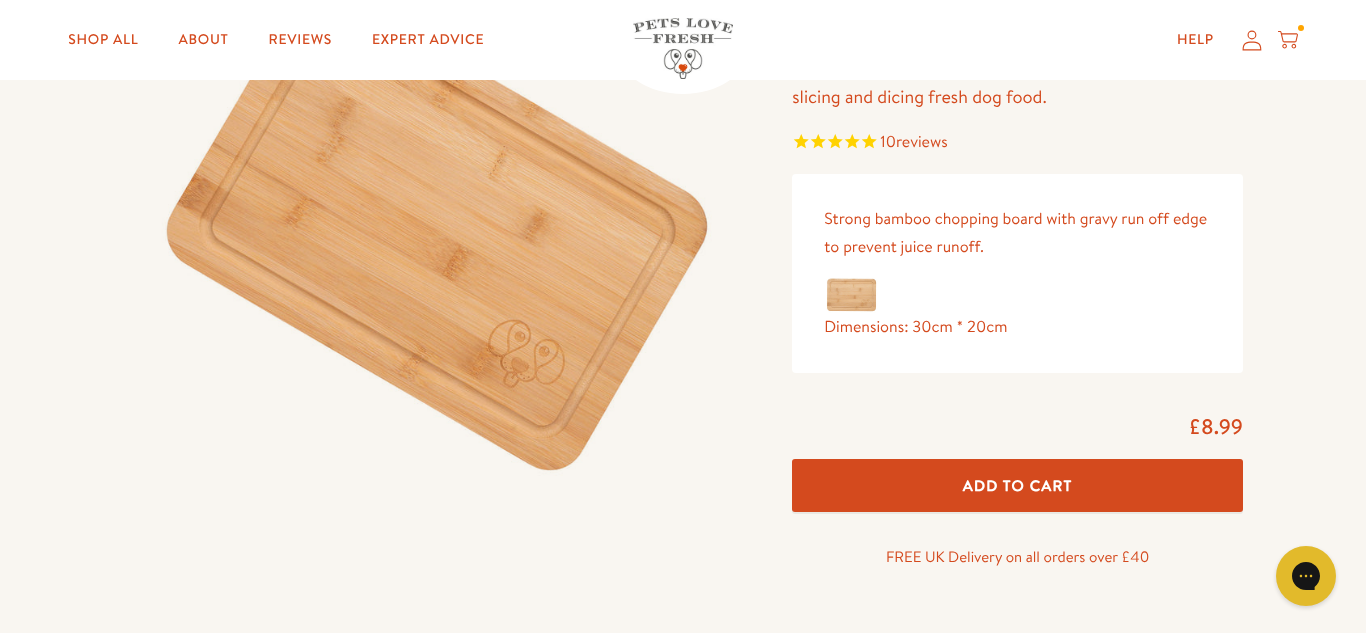 click on "Add To Cart" at bounding box center [1018, 485] 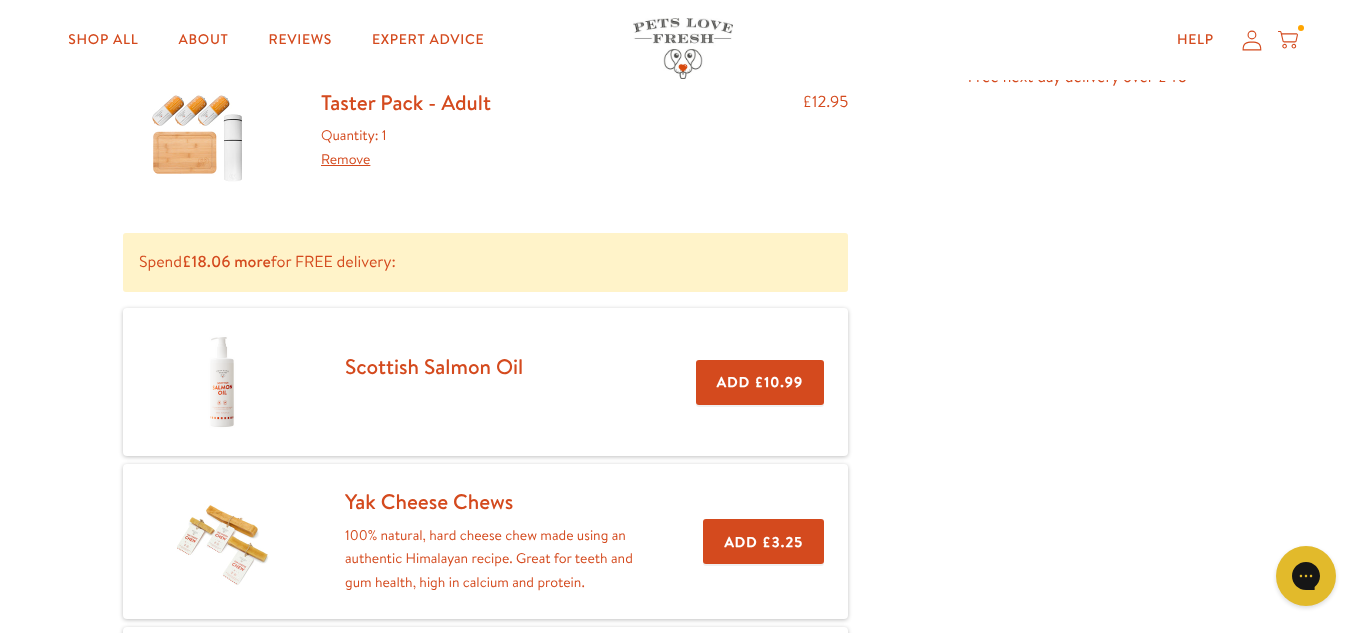 scroll, scrollTop: 0, scrollLeft: 0, axis: both 